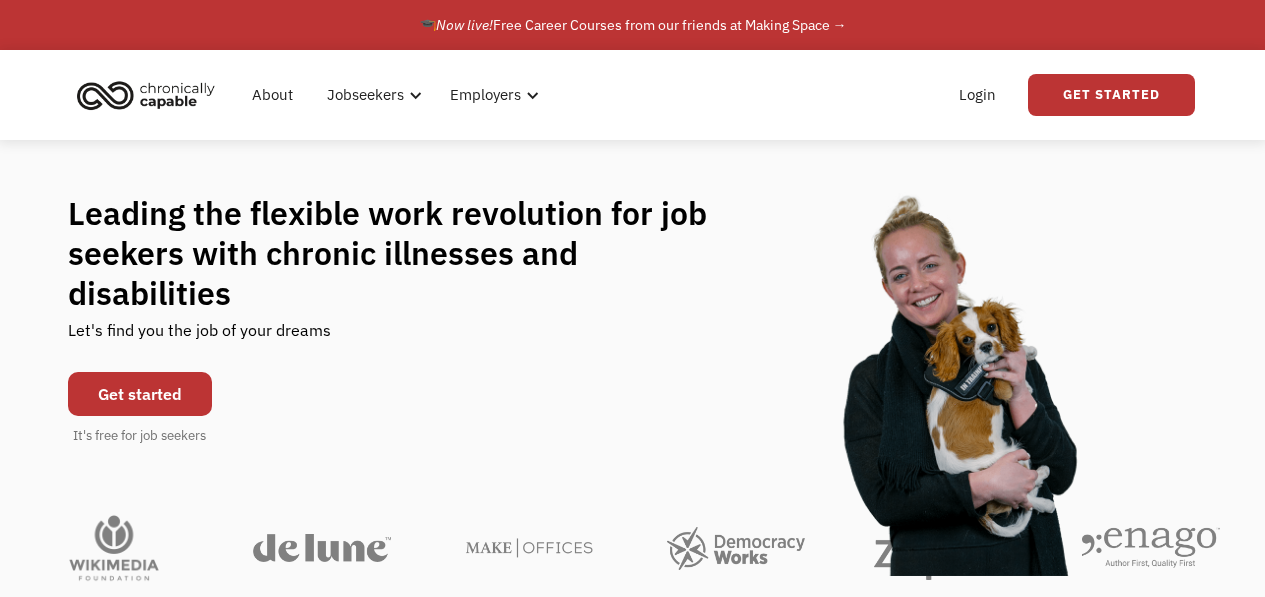 scroll, scrollTop: 0, scrollLeft: 0, axis: both 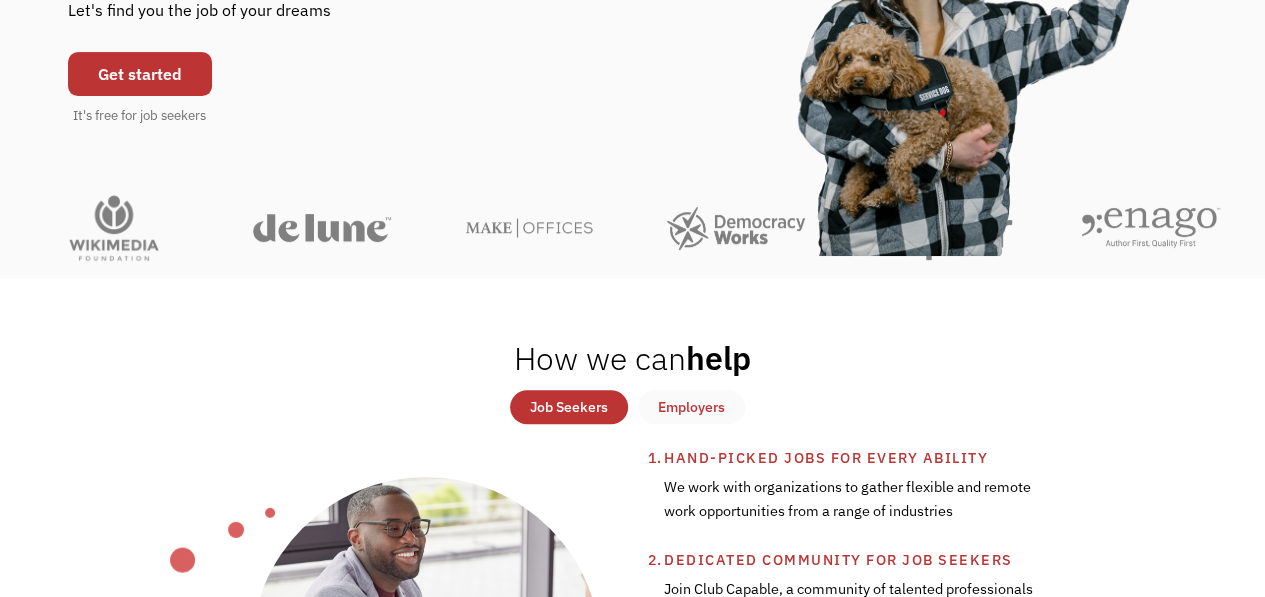 click on "Get started" at bounding box center (140, 74) 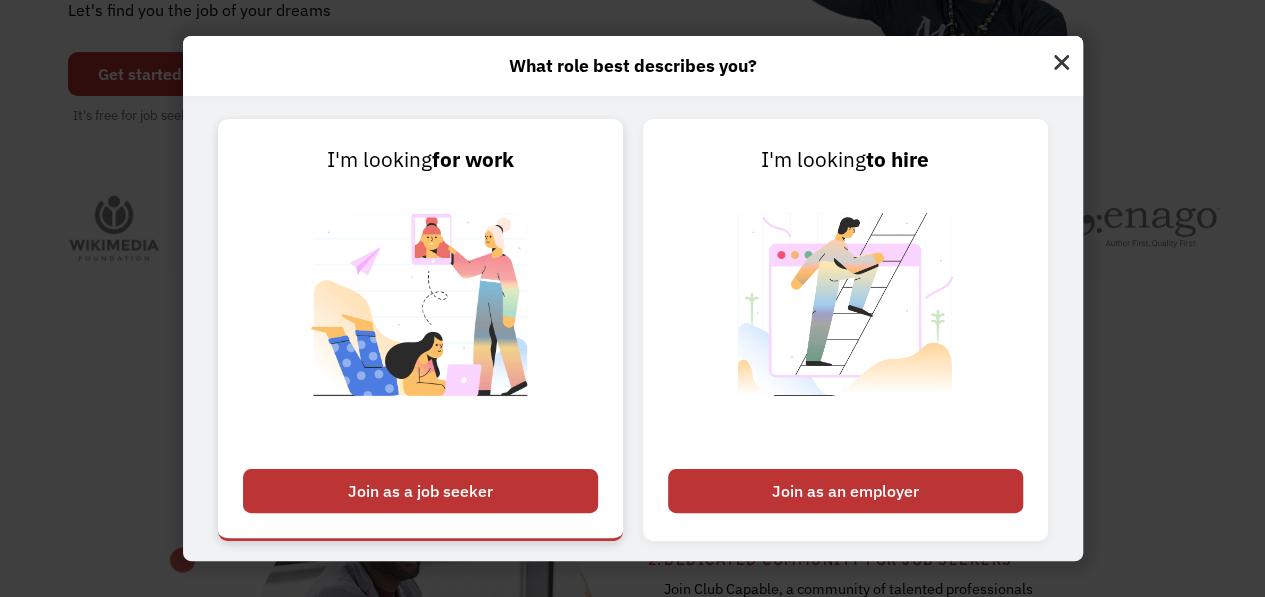 click on "Join as a job seeker" at bounding box center (420, 491) 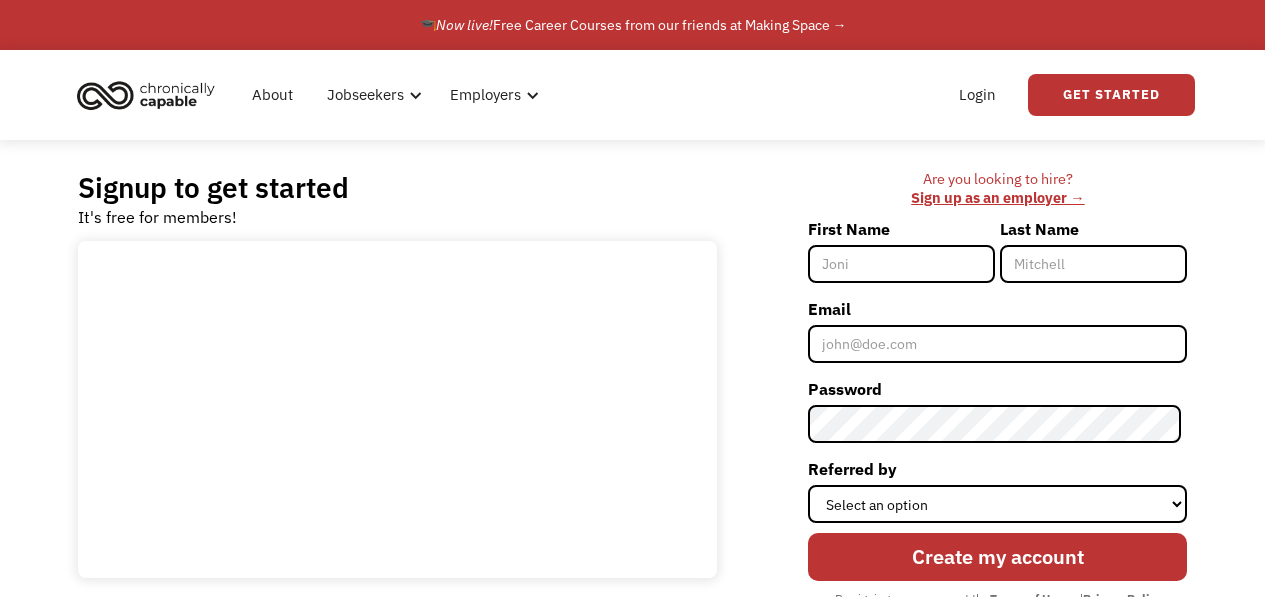 scroll, scrollTop: 0, scrollLeft: 0, axis: both 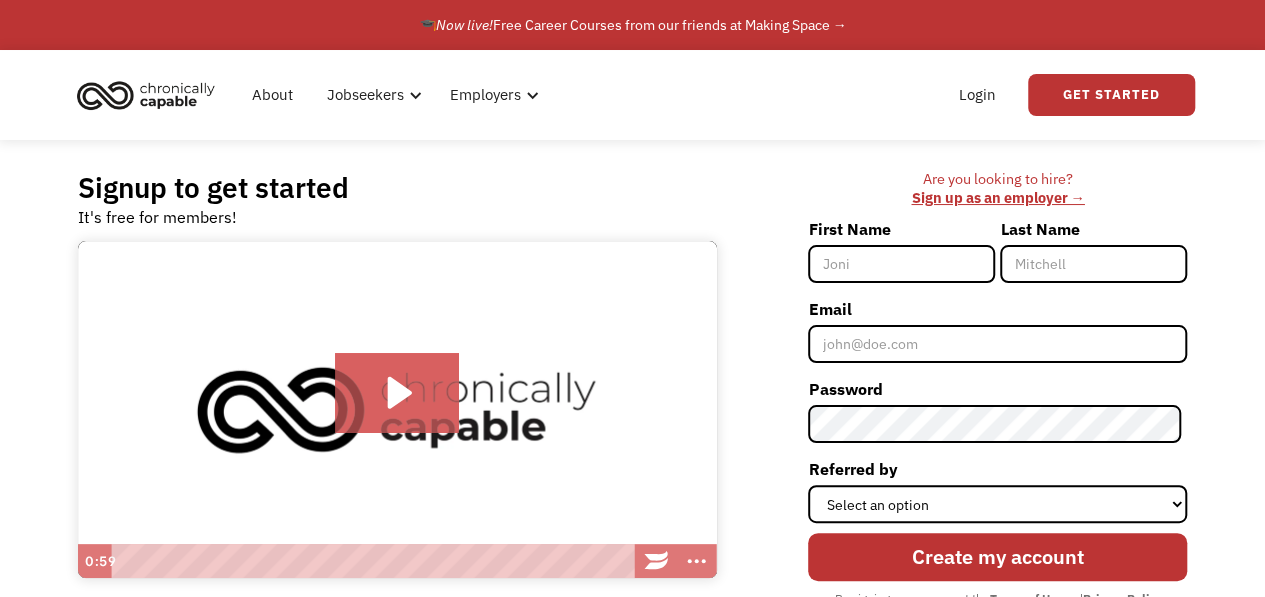 click on "Signup to get started It's free for members! Click for sound
@keyframes VOLUME_SMALL_WAVE_FLASH {
0% { opacity: 0; }
33% { opacity: 1; }
66% { opacity: 1; }
100% { opacity: 0; }
}
@keyframes VOLUME_LARGE_WAVE_FLASH {
0% { opacity: 0; }
33% { opacity: 1; }
66% { opacity: 1; }
100% { opacity: 0; }
}
.volume__small-wave {
animation: VOLUME_SMALL_WAVE_FLASH 2s infinite;
opacity: 0;
}
.volume__large-wave {
animation: VOLUME_LARGE_WAVE_FLASH 2s infinite .3s;
opacity: 0;
}
0:59 Are you looking to hire?  ‍ Sign up as an employer → [FIRST] [LAST] [EMAIL] Referred by Select an option Instagram Facebook Twitter Search Engine News Article Word of Mouth Employer Other Create my account By signing up you accept the  Terms of Use  and  Privacy Policy I already have an account Thank you! Your submission has been received! Oops! Something went wrong while submitting the form." at bounding box center (632, 415) 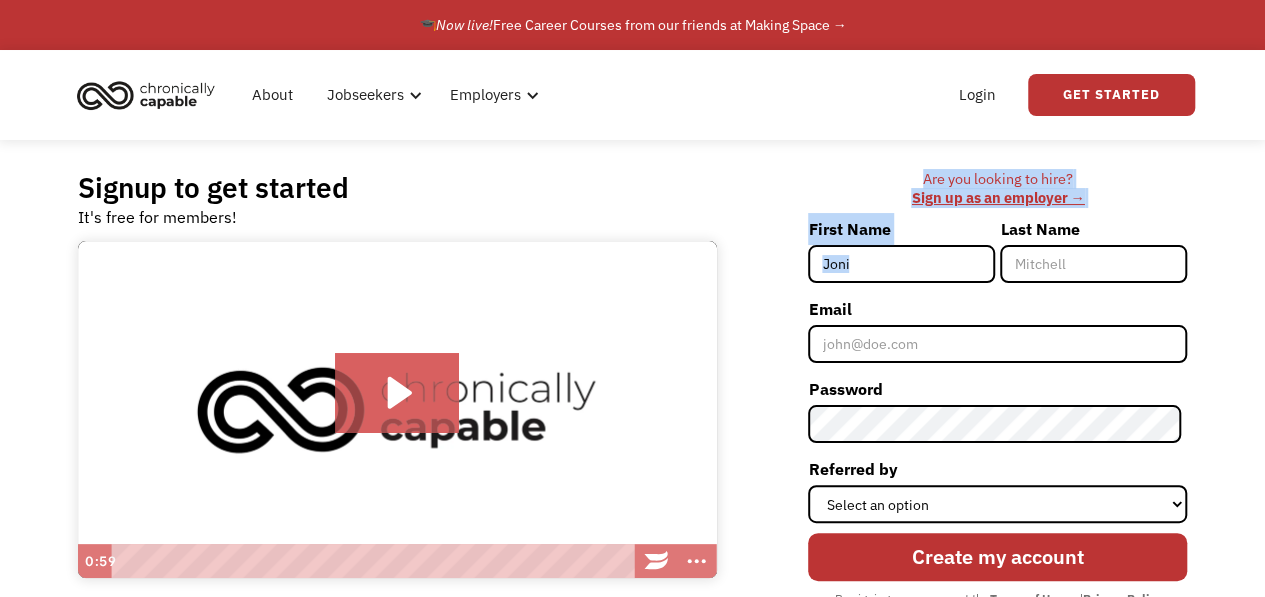 drag, startPoint x: 1264, startPoint y: 145, endPoint x: 1279, endPoint y: 211, distance: 67.68308 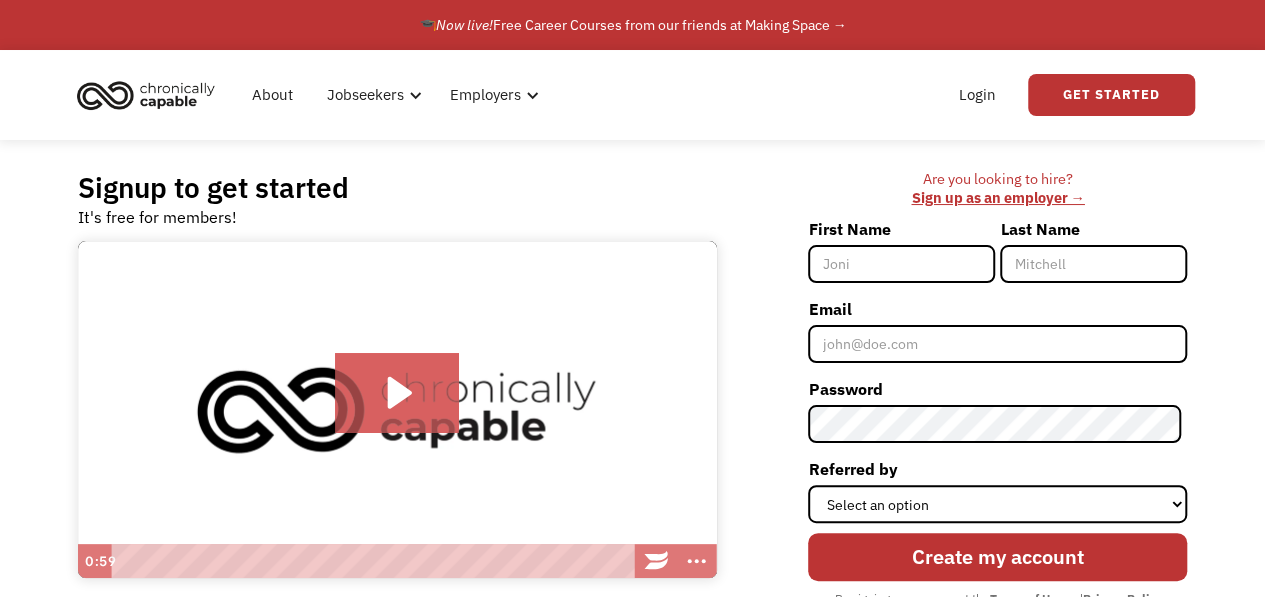 type on "[FIRST]" 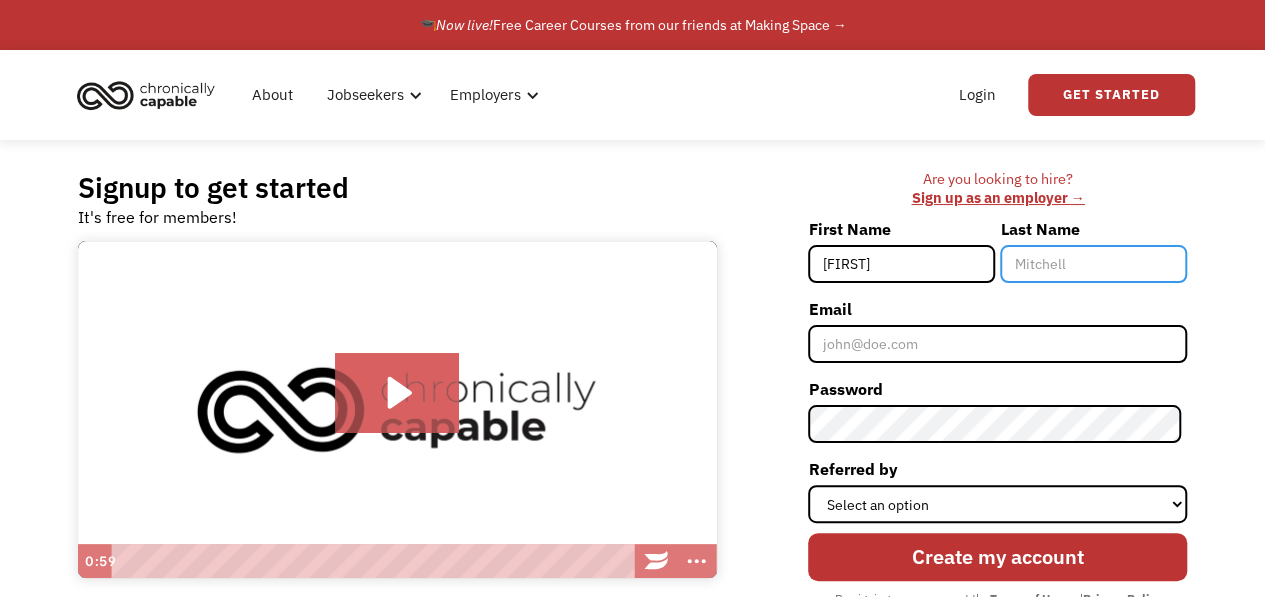 type on "Taylor-Casey" 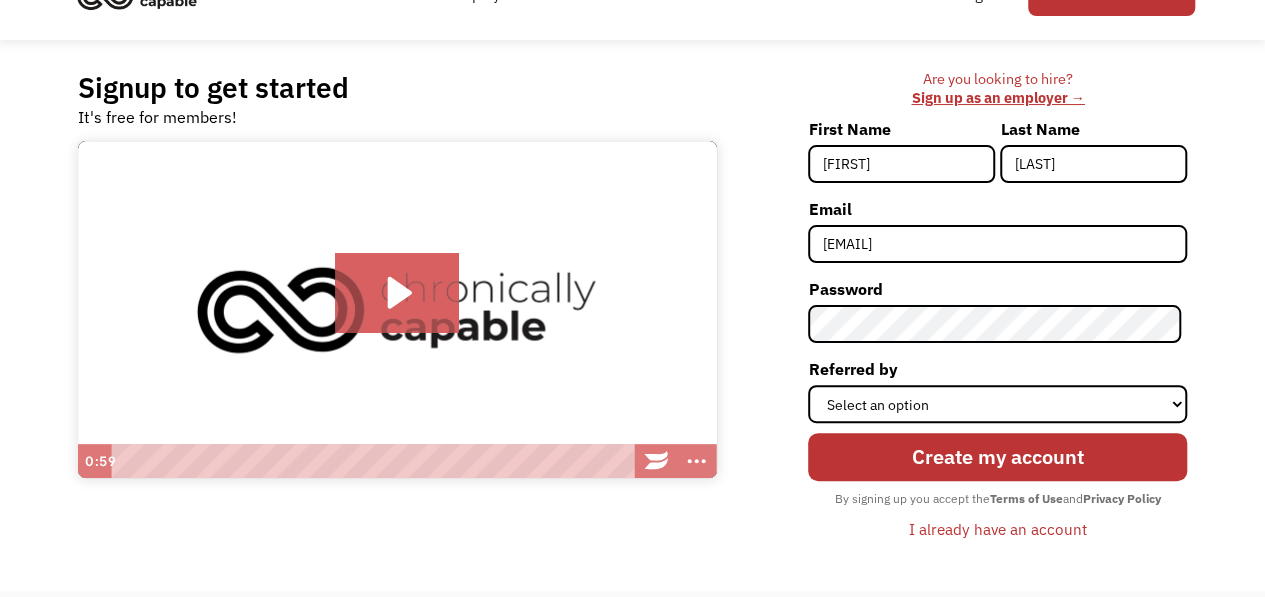 scroll, scrollTop: 99, scrollLeft: 0, axis: vertical 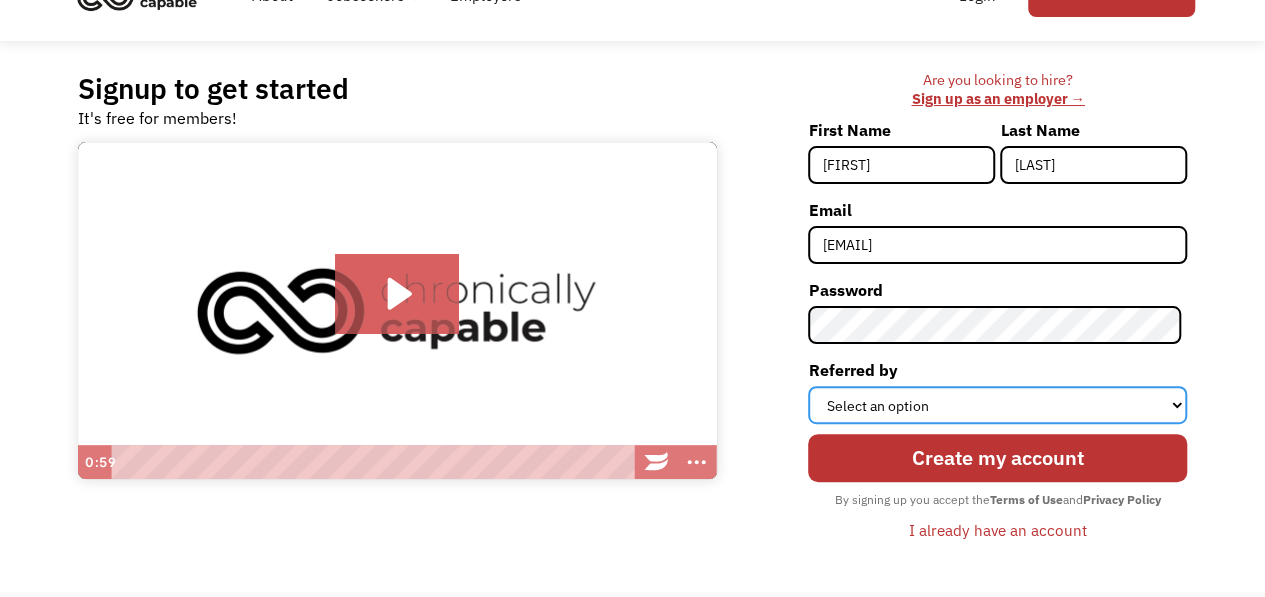 click on "Select an option Instagram Facebook Twitter Search Engine News Article Word of Mouth Employer Other" at bounding box center (997, 405) 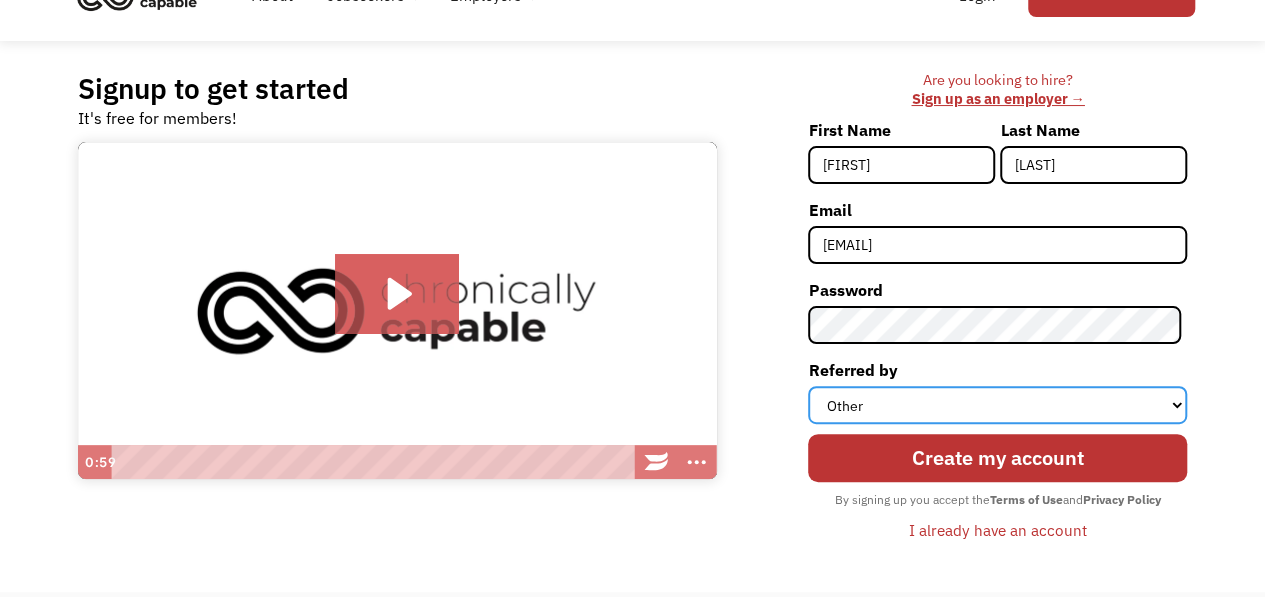 click on "Select an option Instagram Facebook Twitter Search Engine News Article Word of Mouth Employer Other" at bounding box center [997, 405] 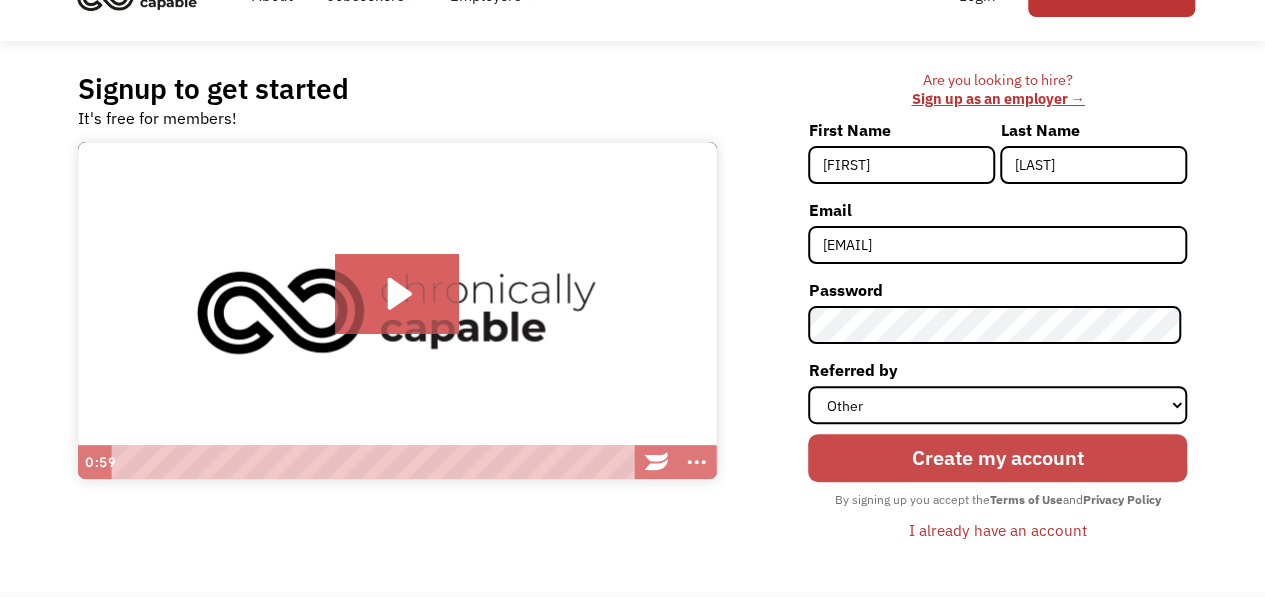 click on "Create my account" at bounding box center (997, 458) 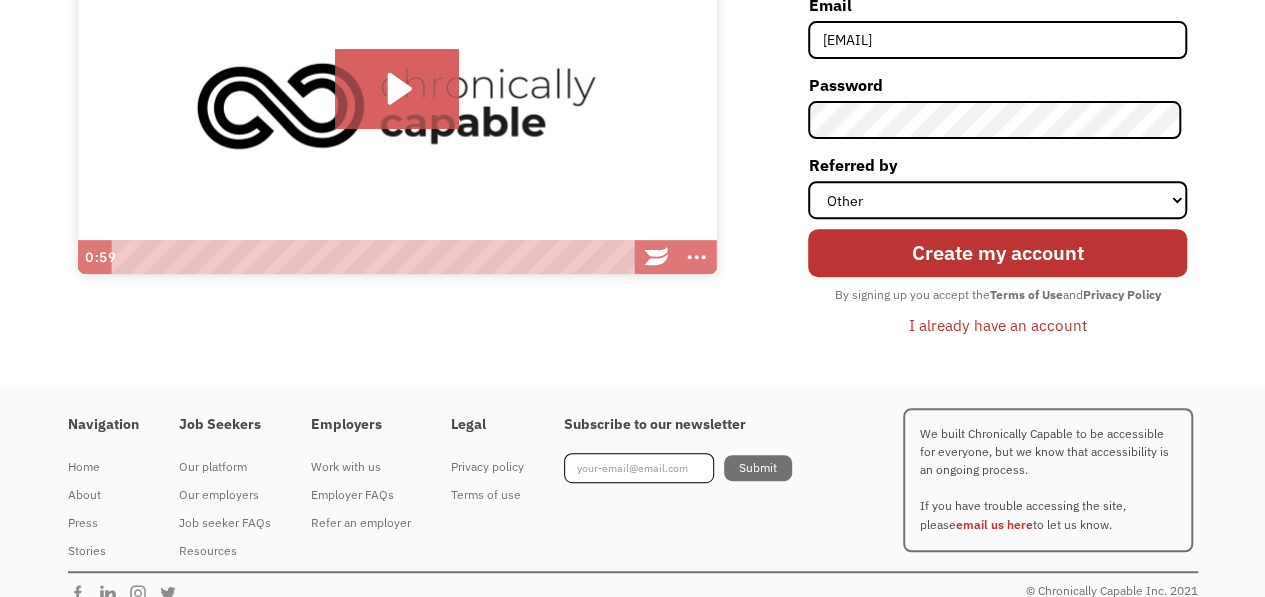 scroll, scrollTop: 328, scrollLeft: 0, axis: vertical 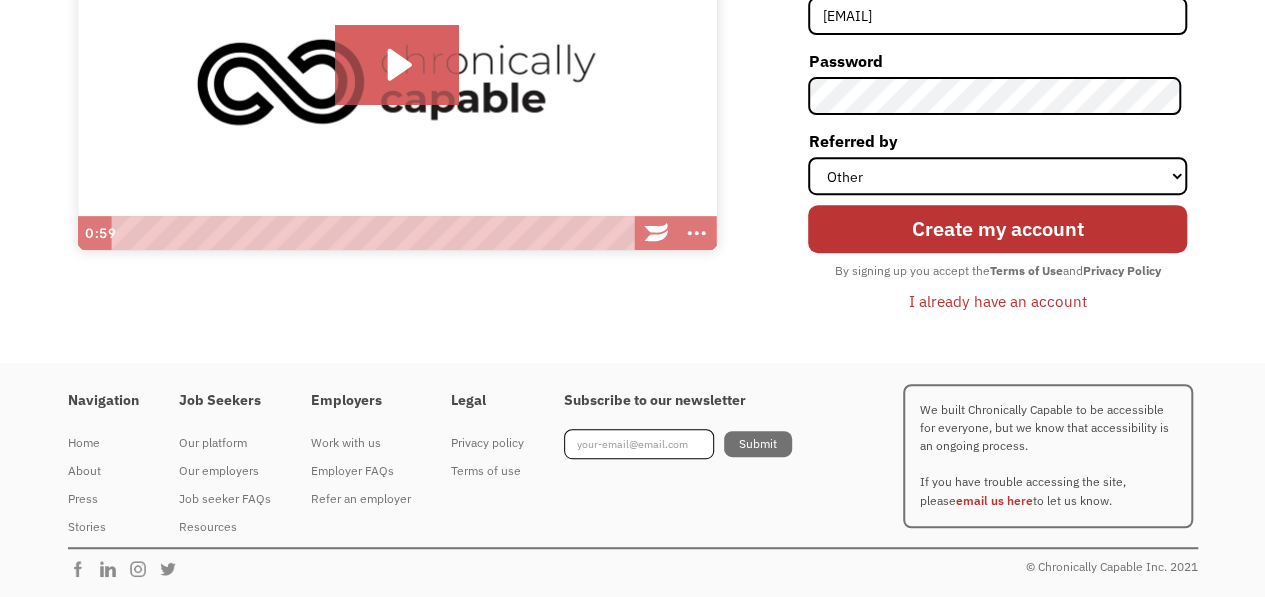 click on "I already have an account" at bounding box center (998, 301) 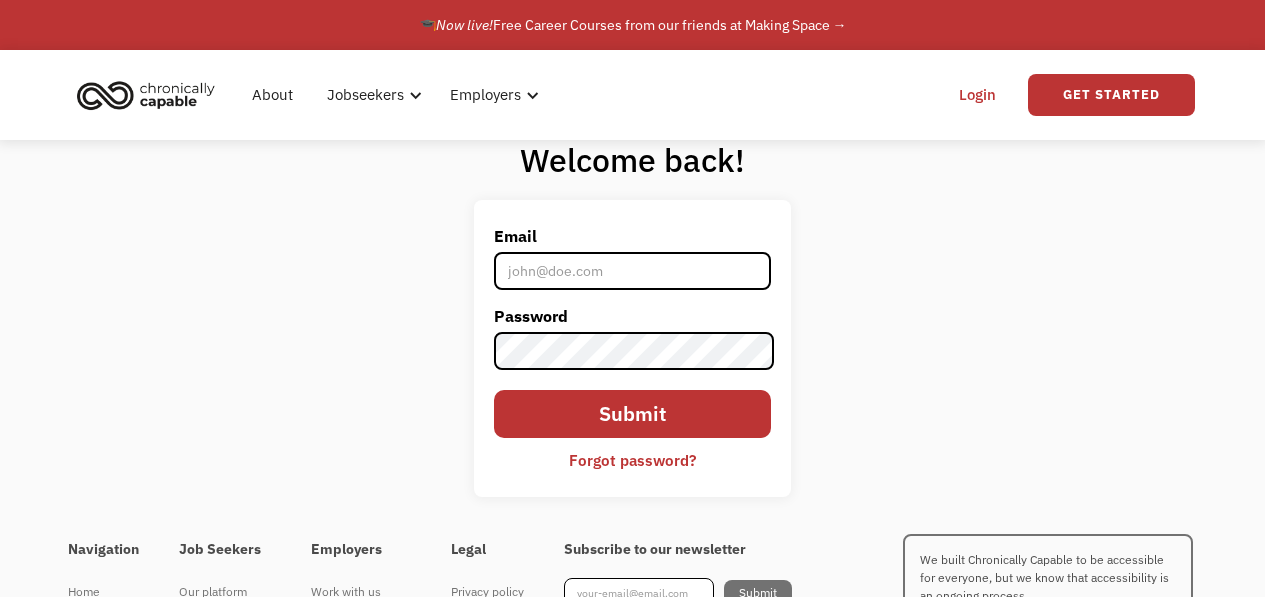 scroll, scrollTop: 0, scrollLeft: 0, axis: both 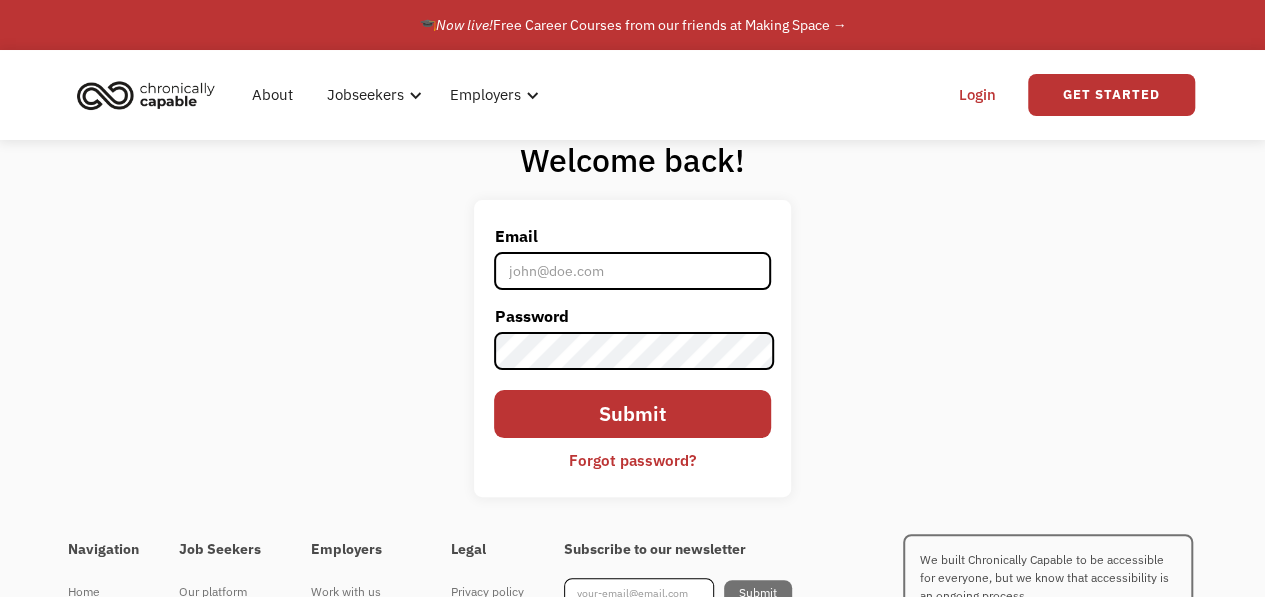 click on "Email" at bounding box center [632, 271] 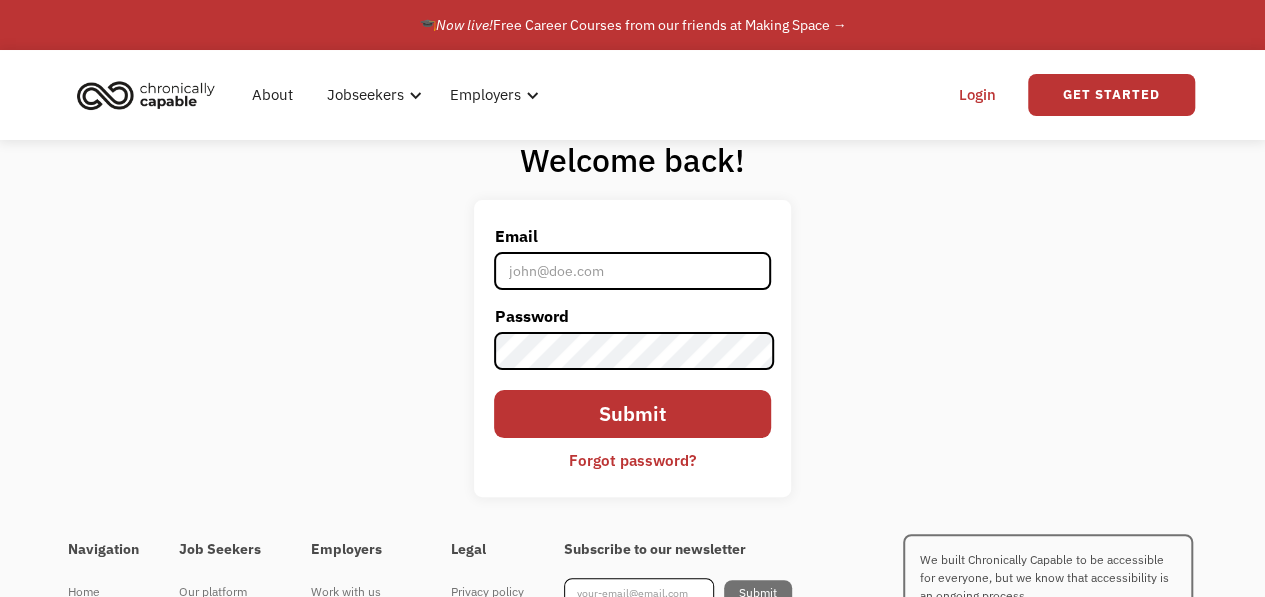 type on "[USERNAME]@[EXAMPLE.COM]" 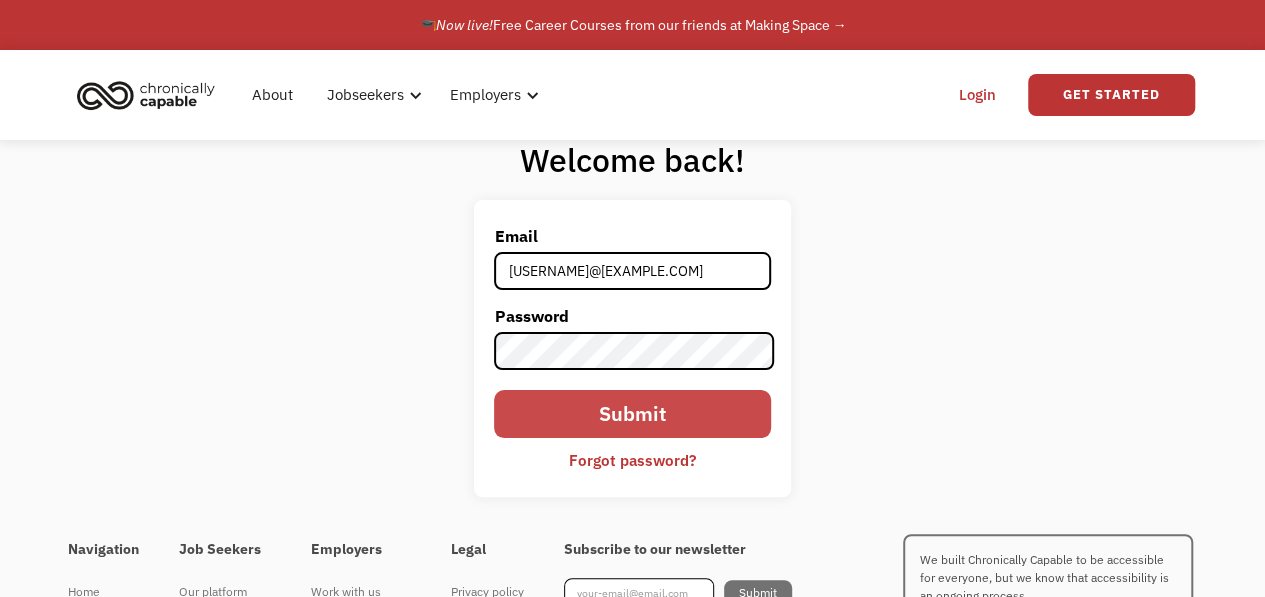 click on "Submit" at bounding box center (632, 414) 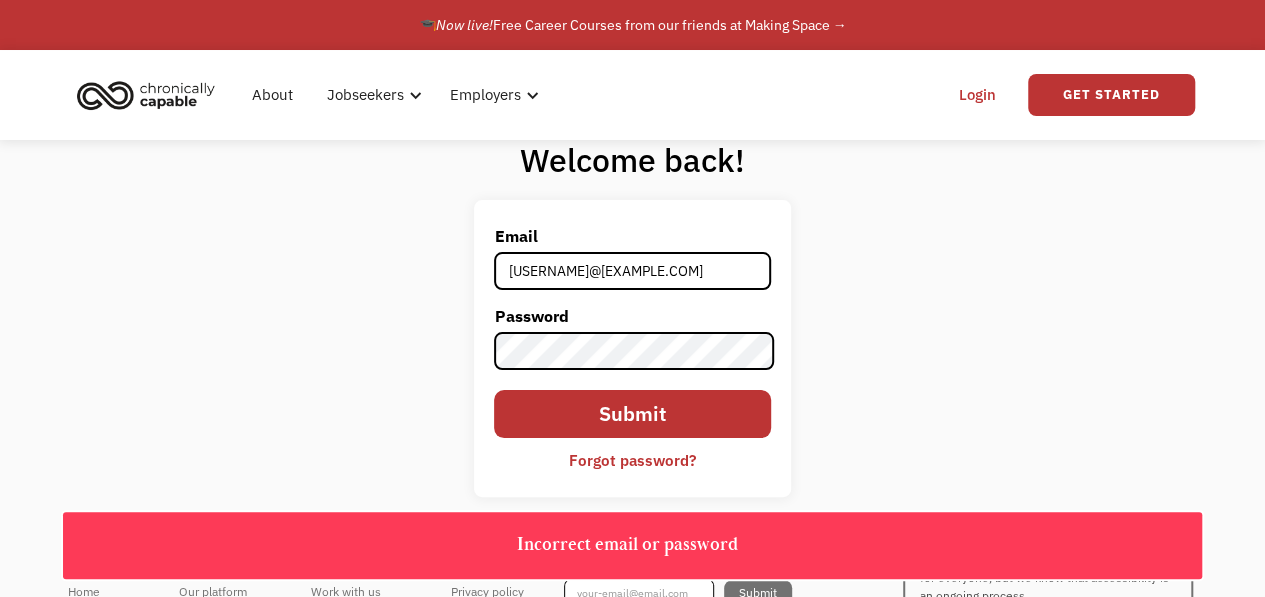 click on "Forgot password?" at bounding box center [632, 460] 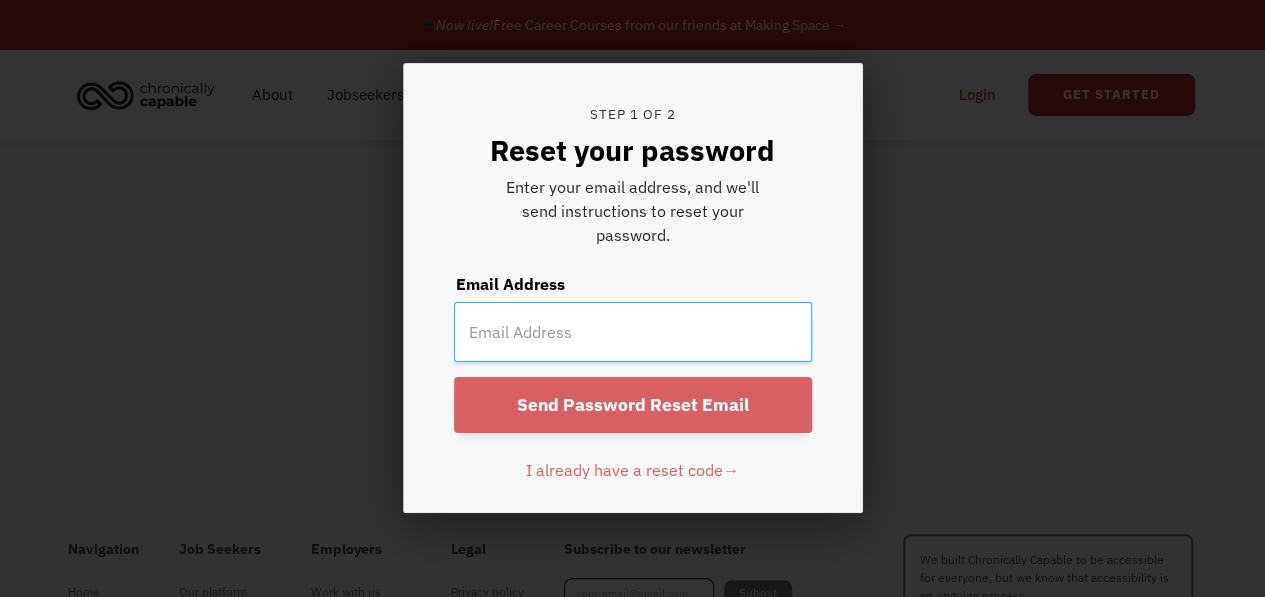 click at bounding box center (633, 332) 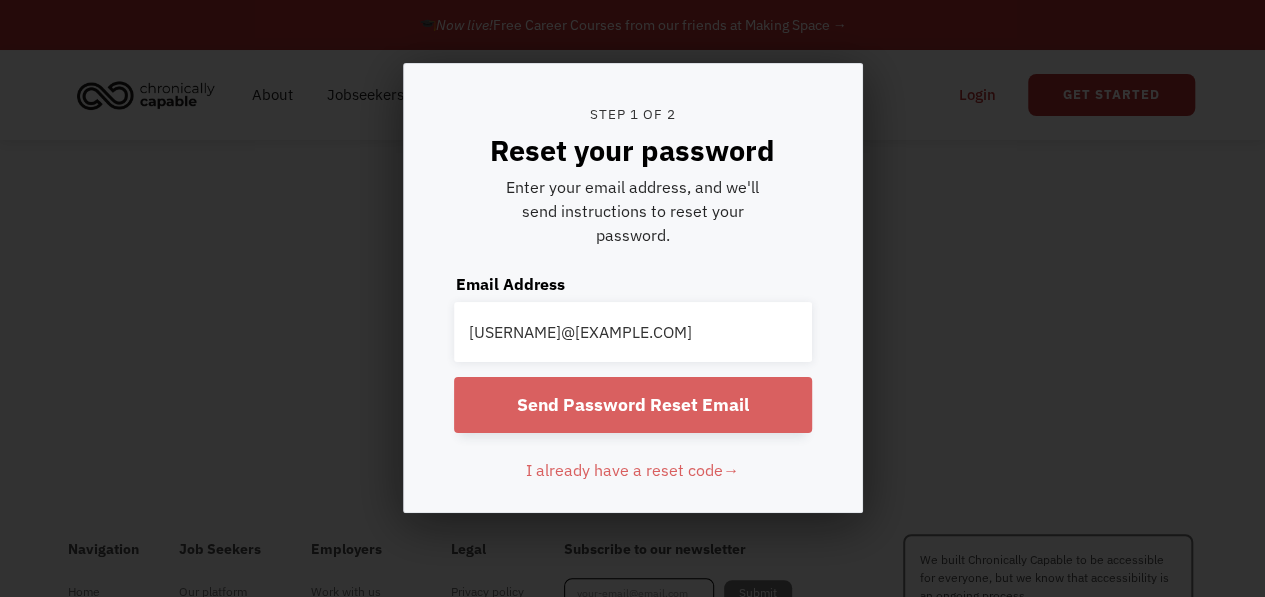 click on "Send Password Reset Email" at bounding box center [633, 405] 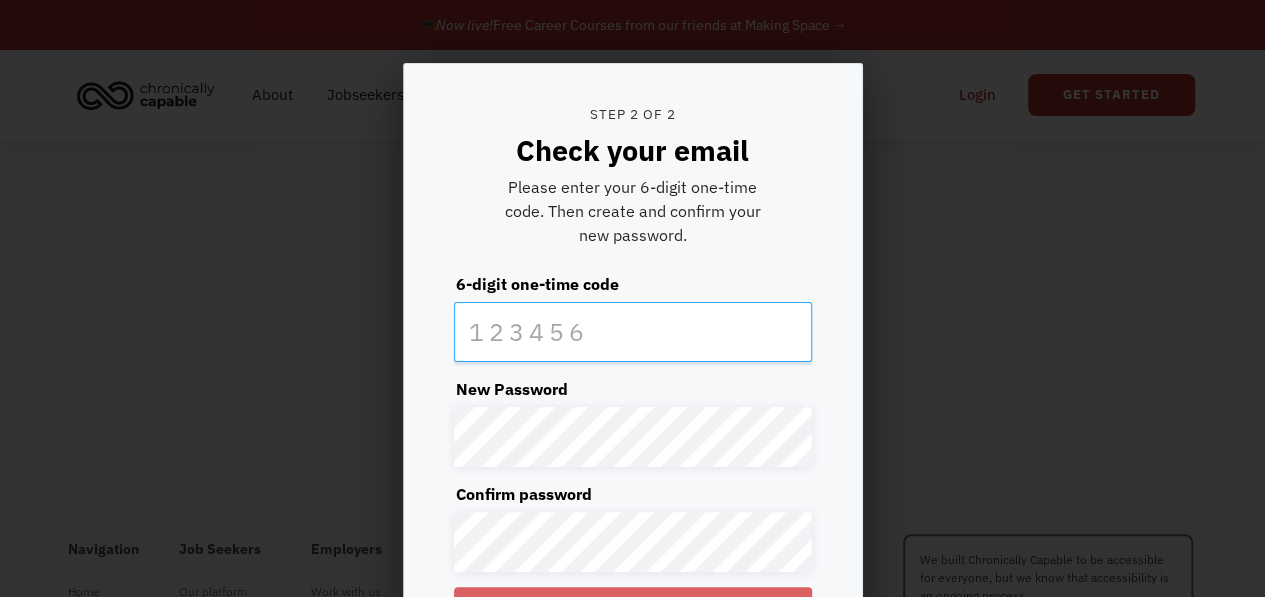 click at bounding box center [633, 332] 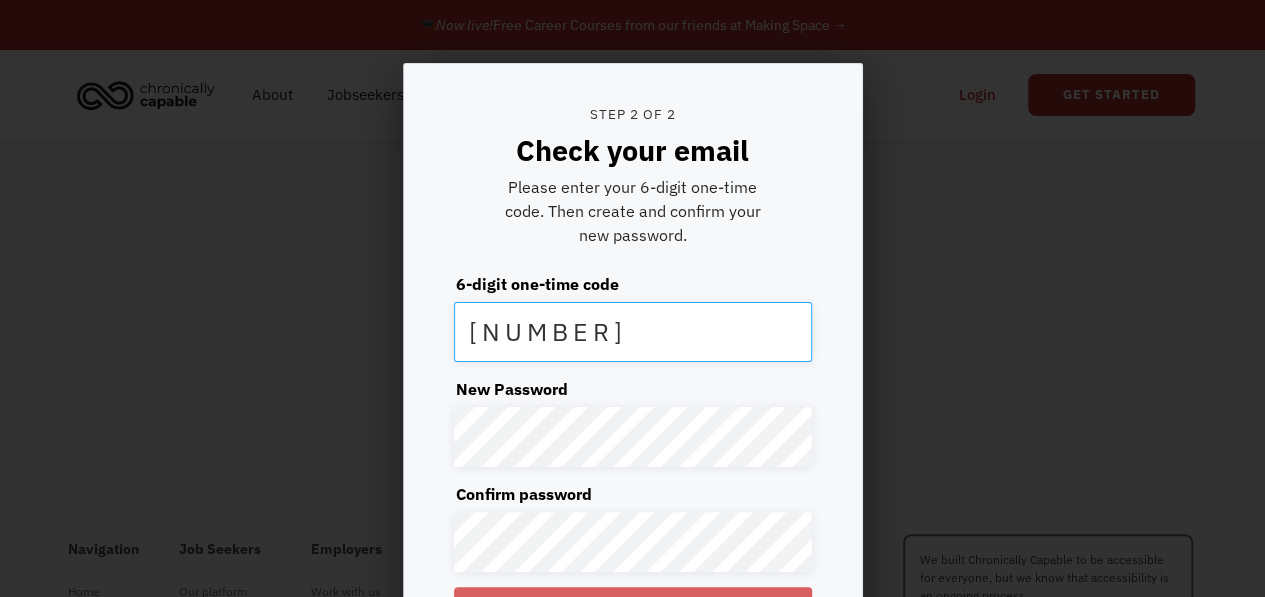 type on "503967" 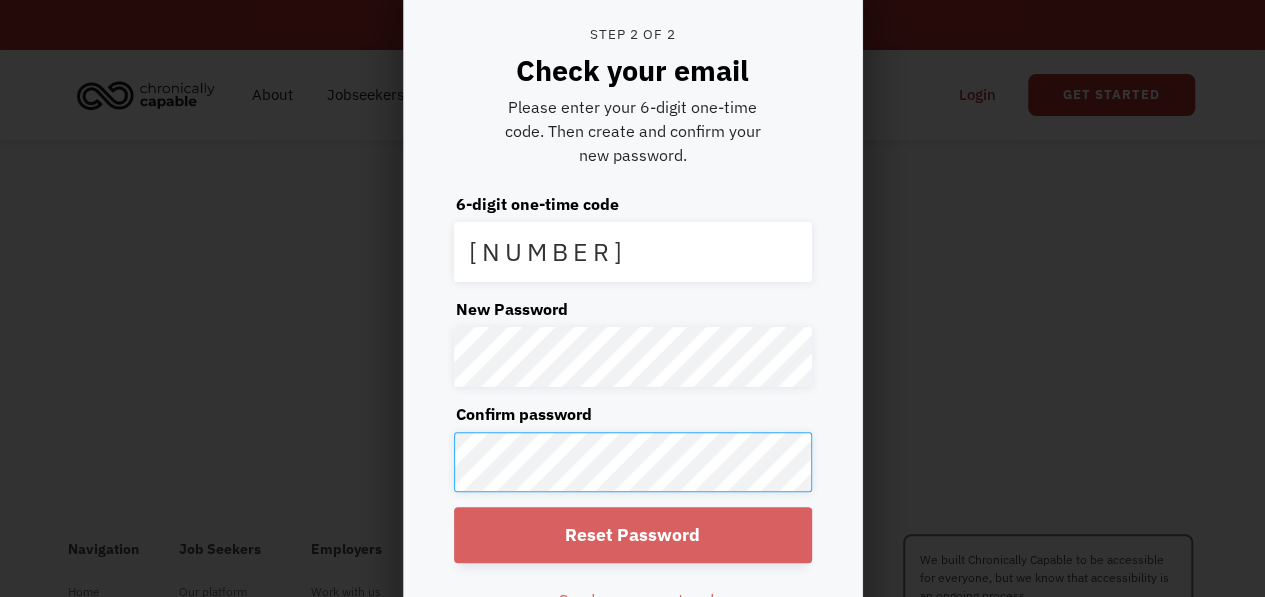 scroll, scrollTop: 92, scrollLeft: 0, axis: vertical 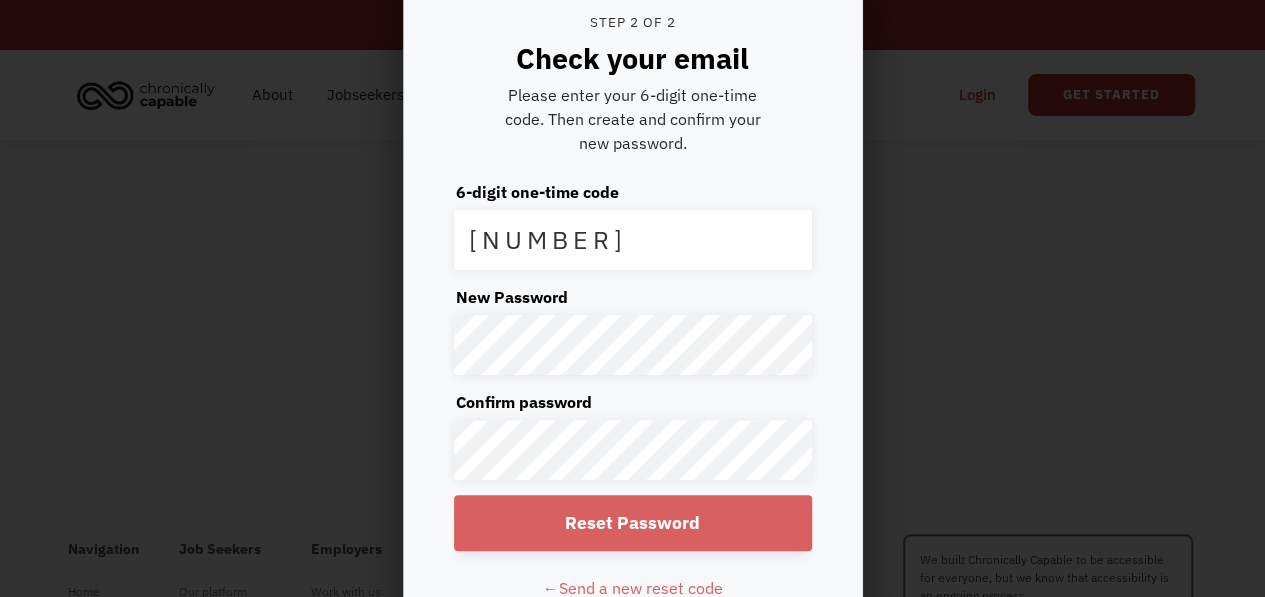 click on "Reset Password" at bounding box center (633, 523) 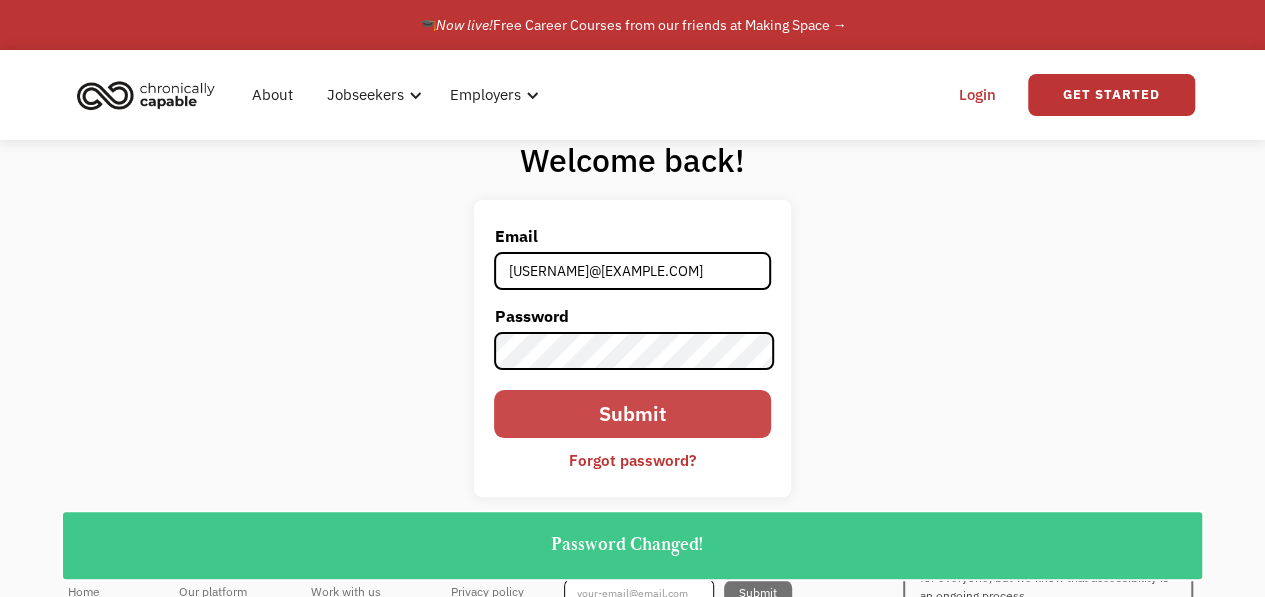 click on "Submit" at bounding box center (632, 414) 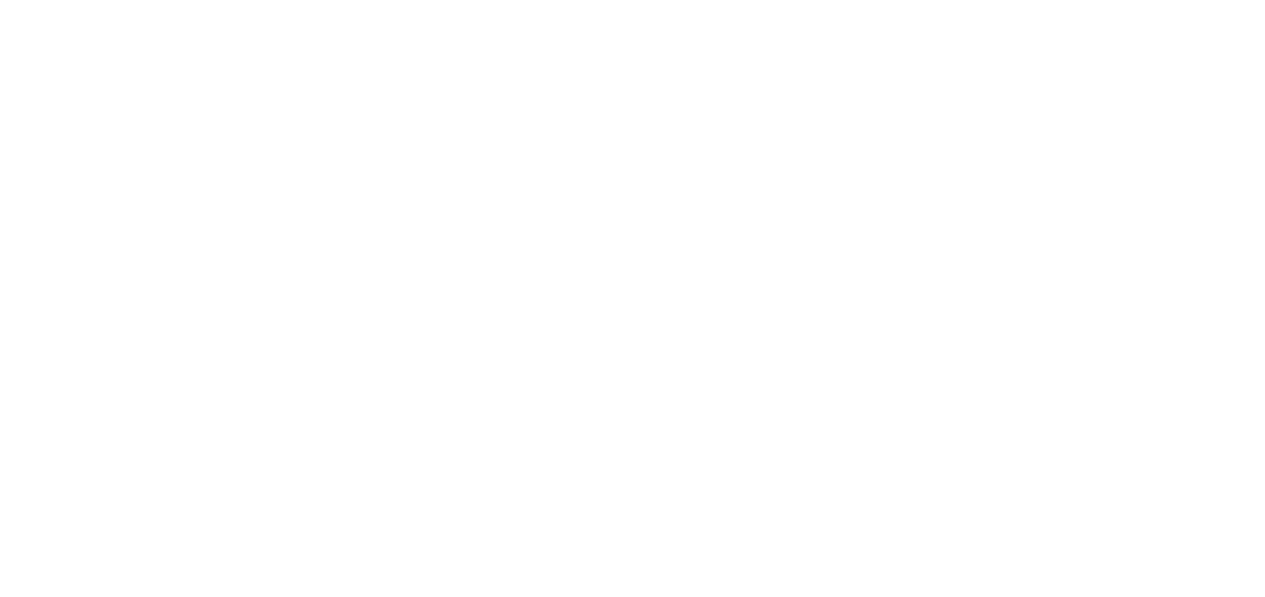 scroll, scrollTop: 0, scrollLeft: 0, axis: both 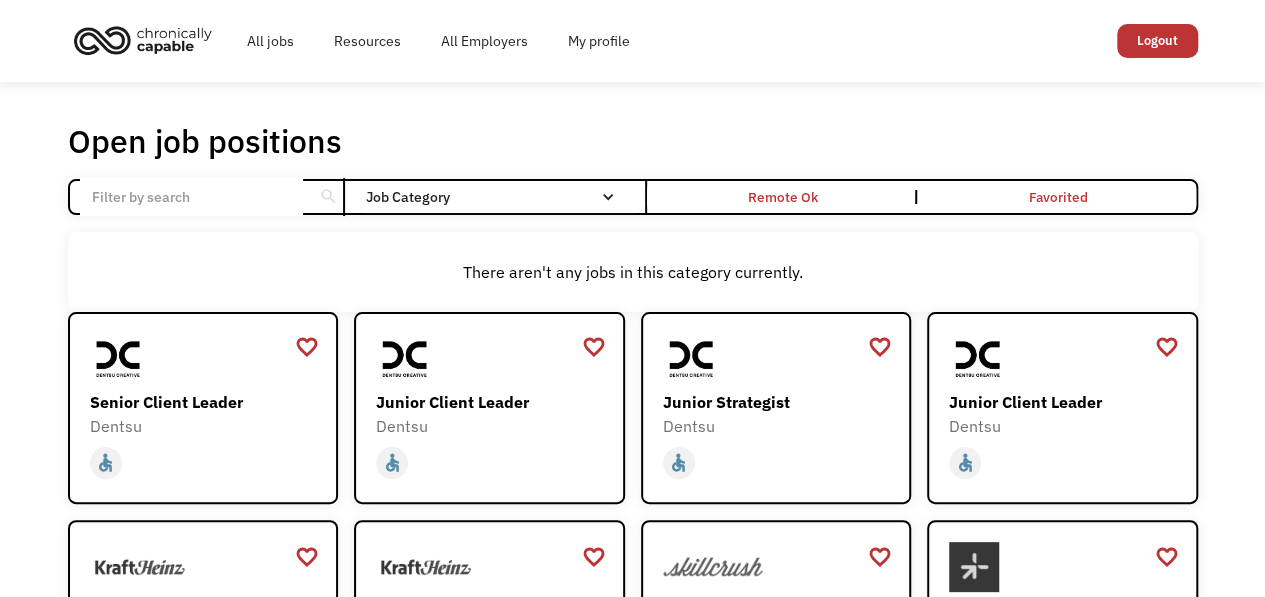 click at bounding box center (191, 197) 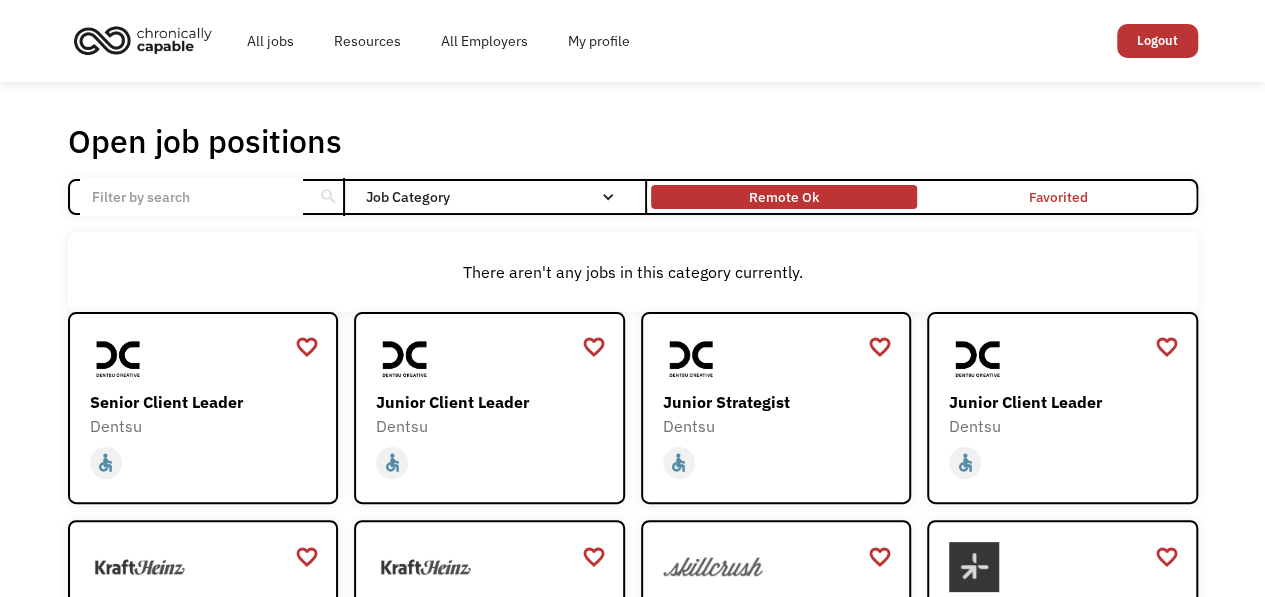 click on "Remote Ok" at bounding box center [784, 197] 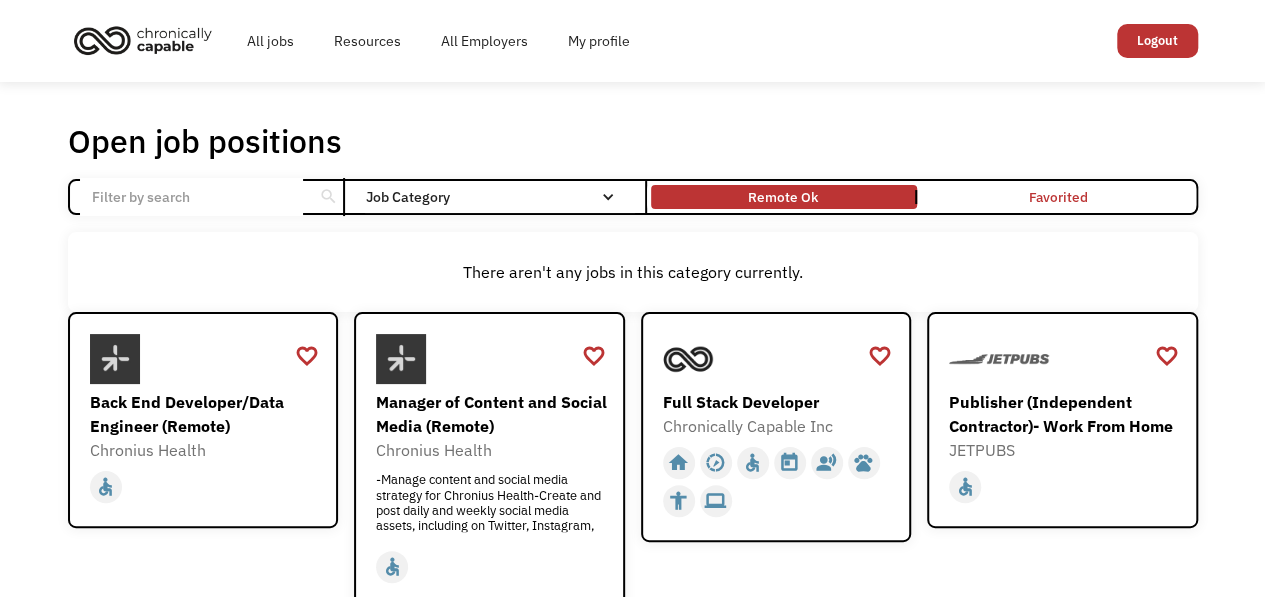 click on "There aren't any jobs in this category currently." at bounding box center (633, 272) 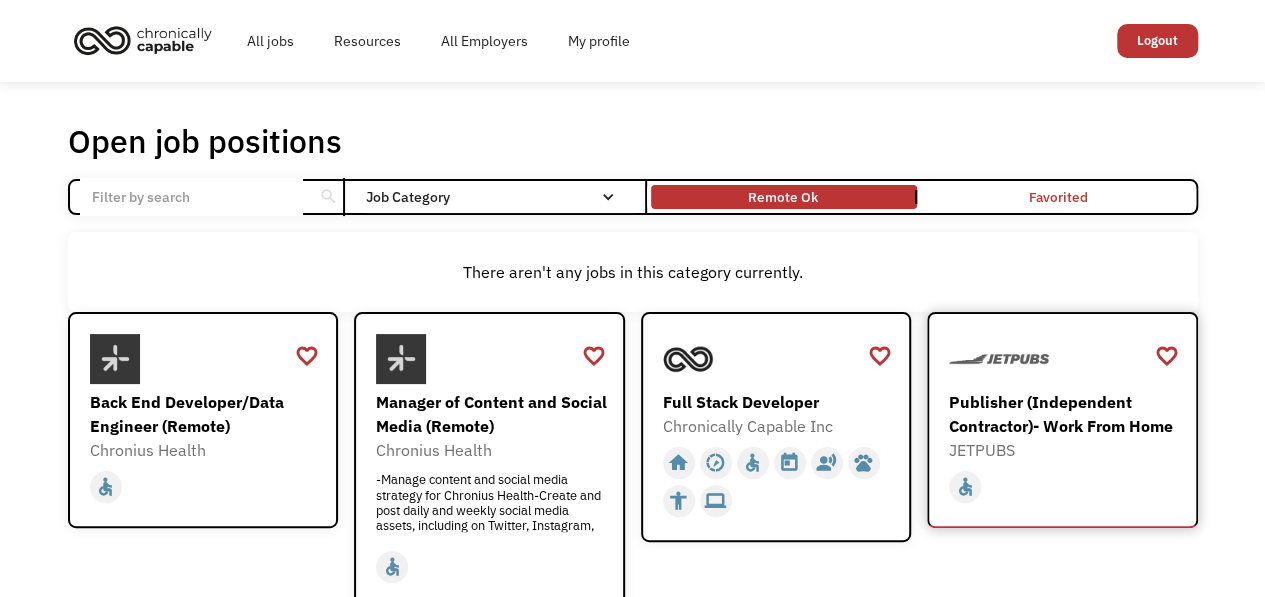 click on "Publisher (Independent Contractor)- Work From Home" at bounding box center (1065, 414) 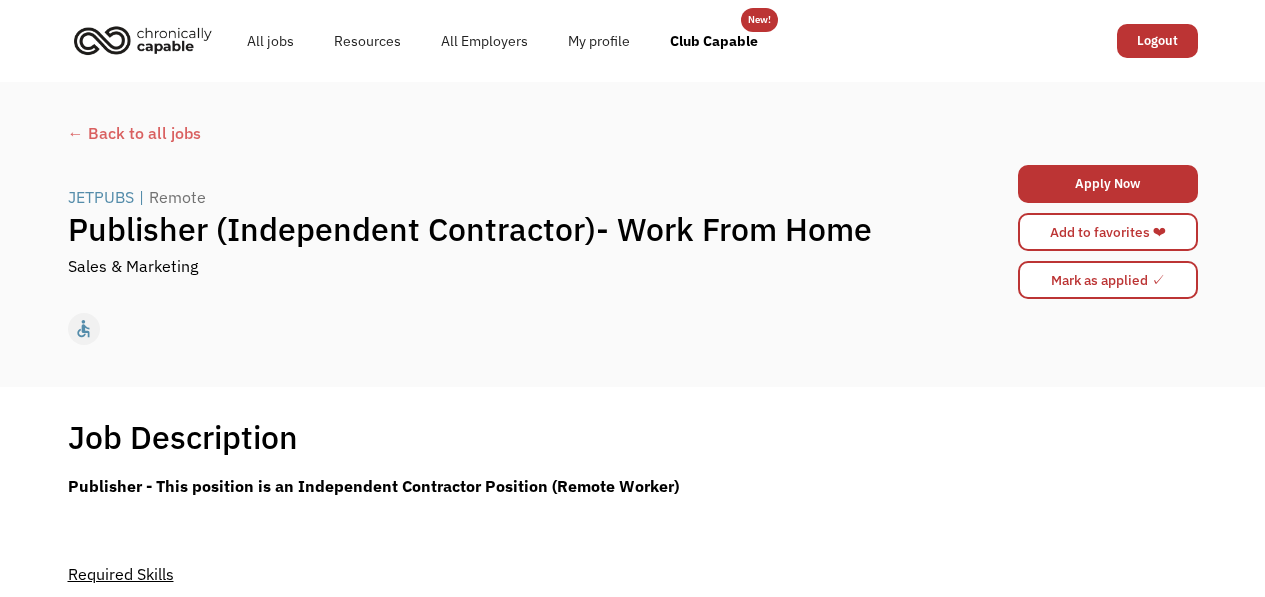 scroll, scrollTop: 0, scrollLeft: 0, axis: both 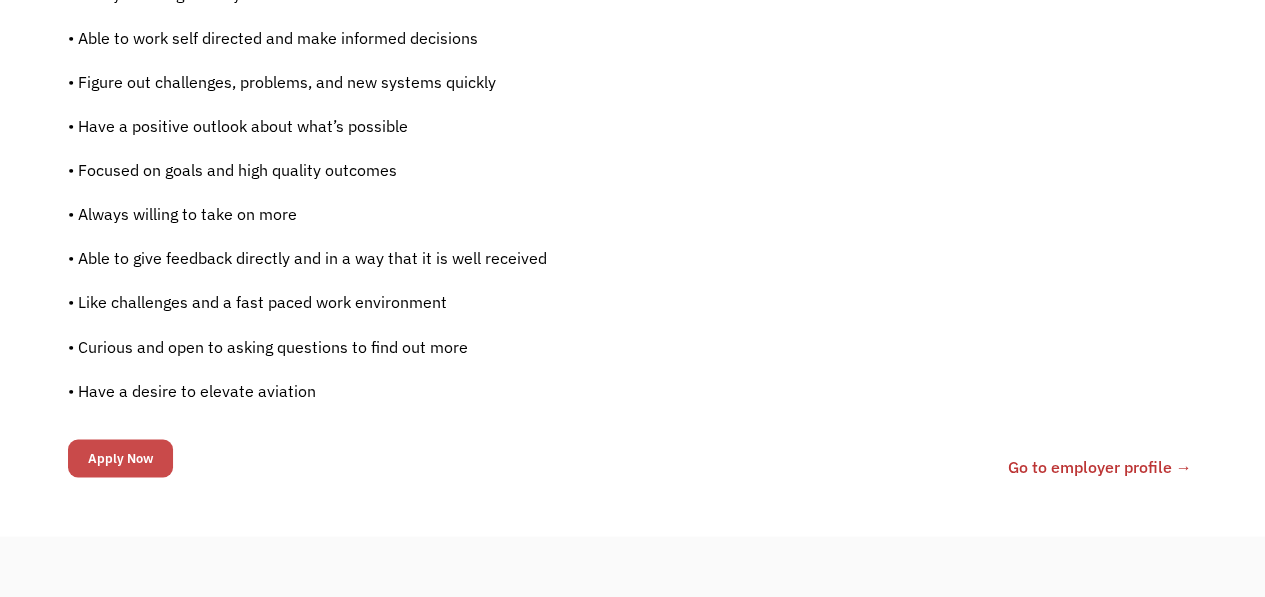 click on "Apply Now" at bounding box center (120, 458) 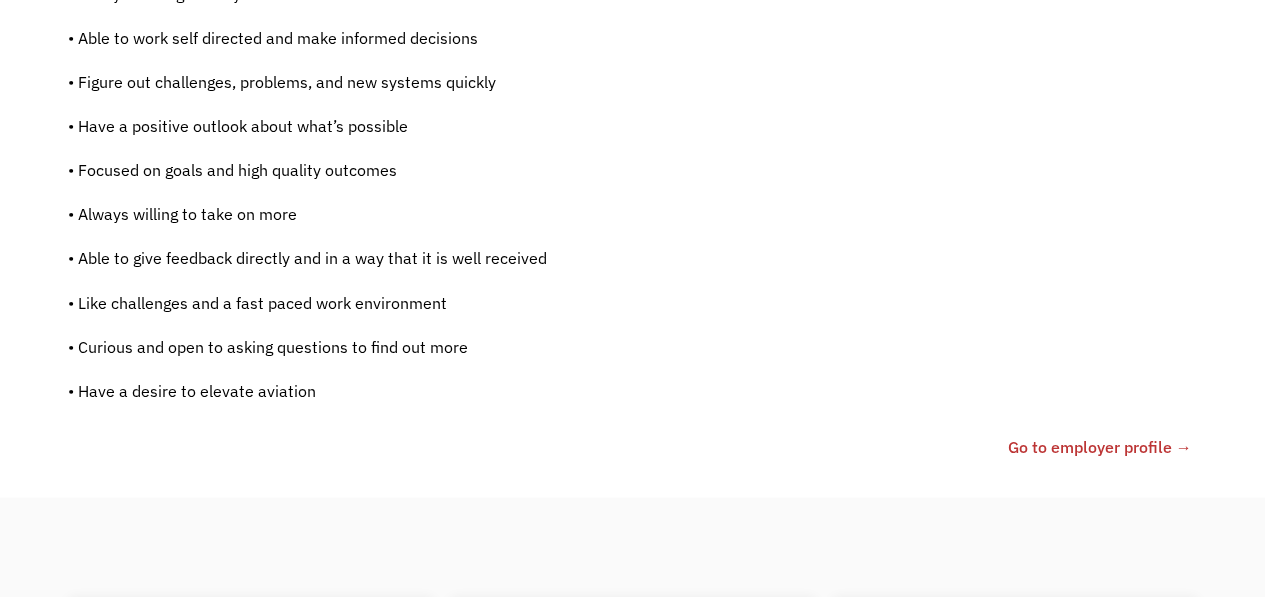 scroll, scrollTop: 1548, scrollLeft: 0, axis: vertical 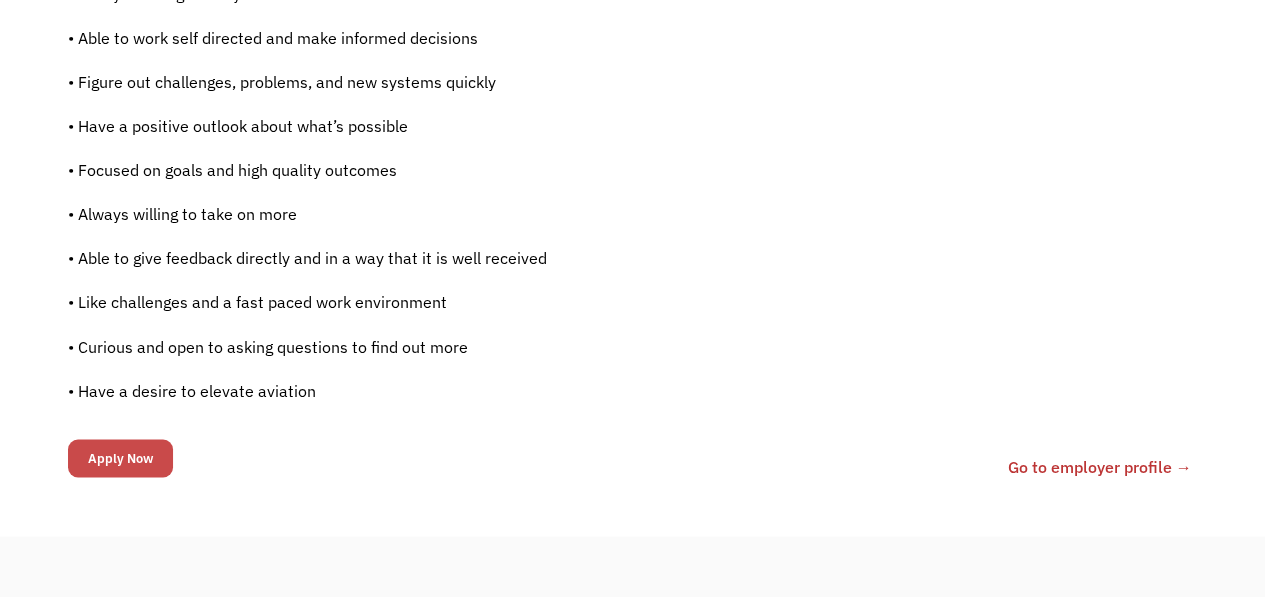 click on "Apply Now" at bounding box center [120, 458] 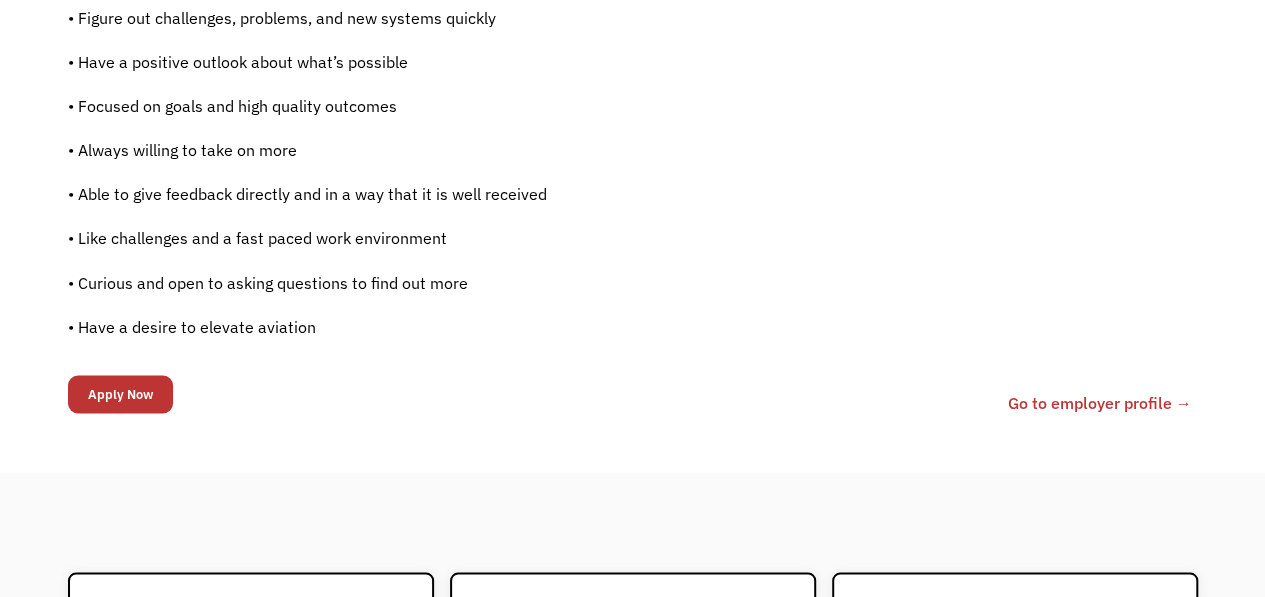 scroll, scrollTop: 1548, scrollLeft: 0, axis: vertical 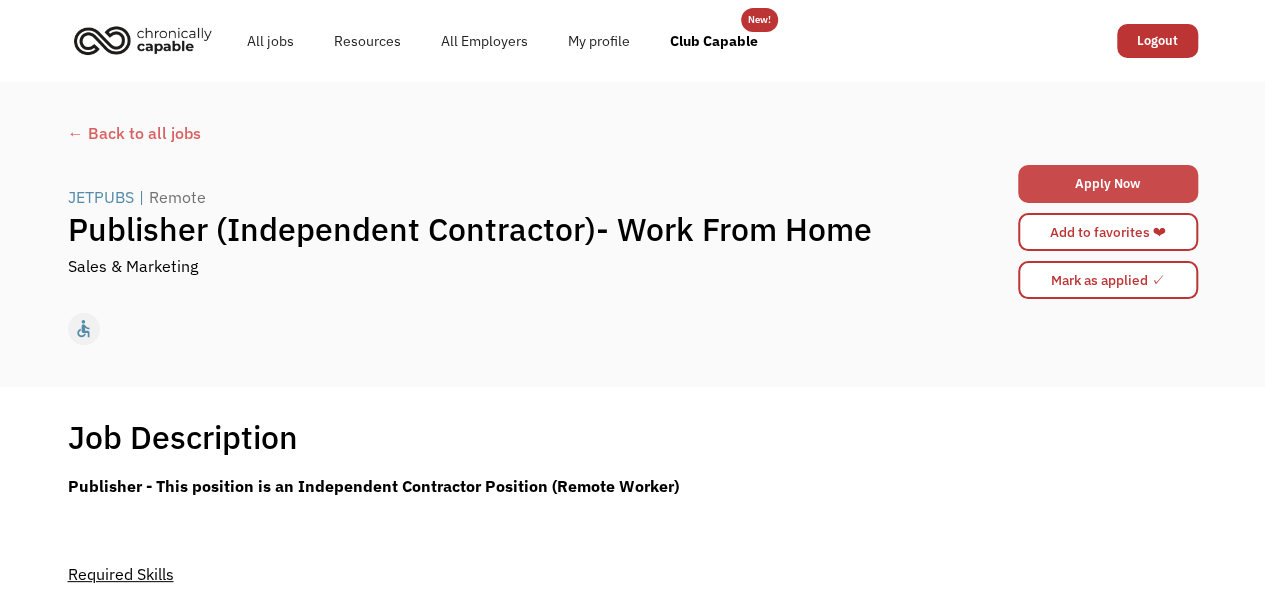 click on "Apply Now" at bounding box center (1108, 184) 